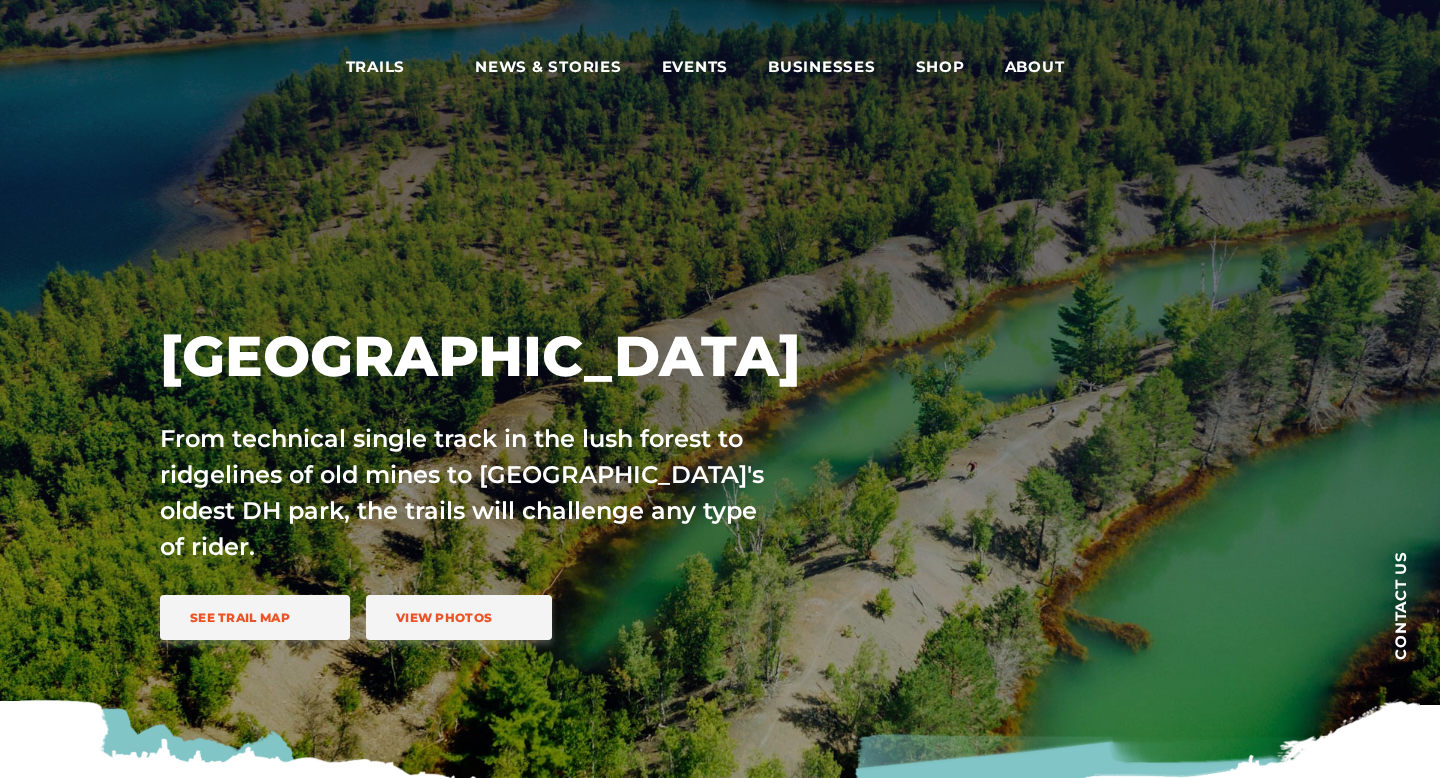 scroll, scrollTop: 0, scrollLeft: 0, axis: both 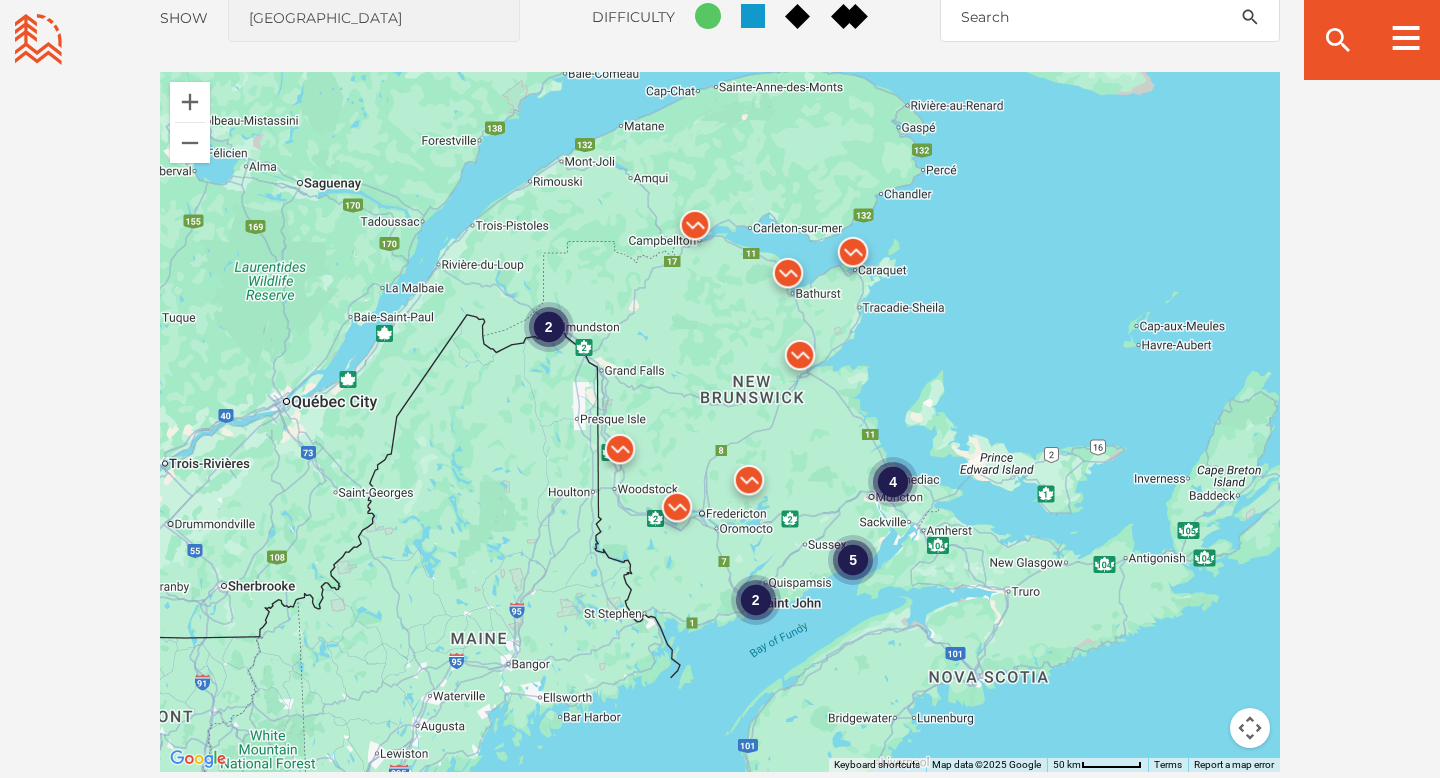 click at bounding box center [620, 454] 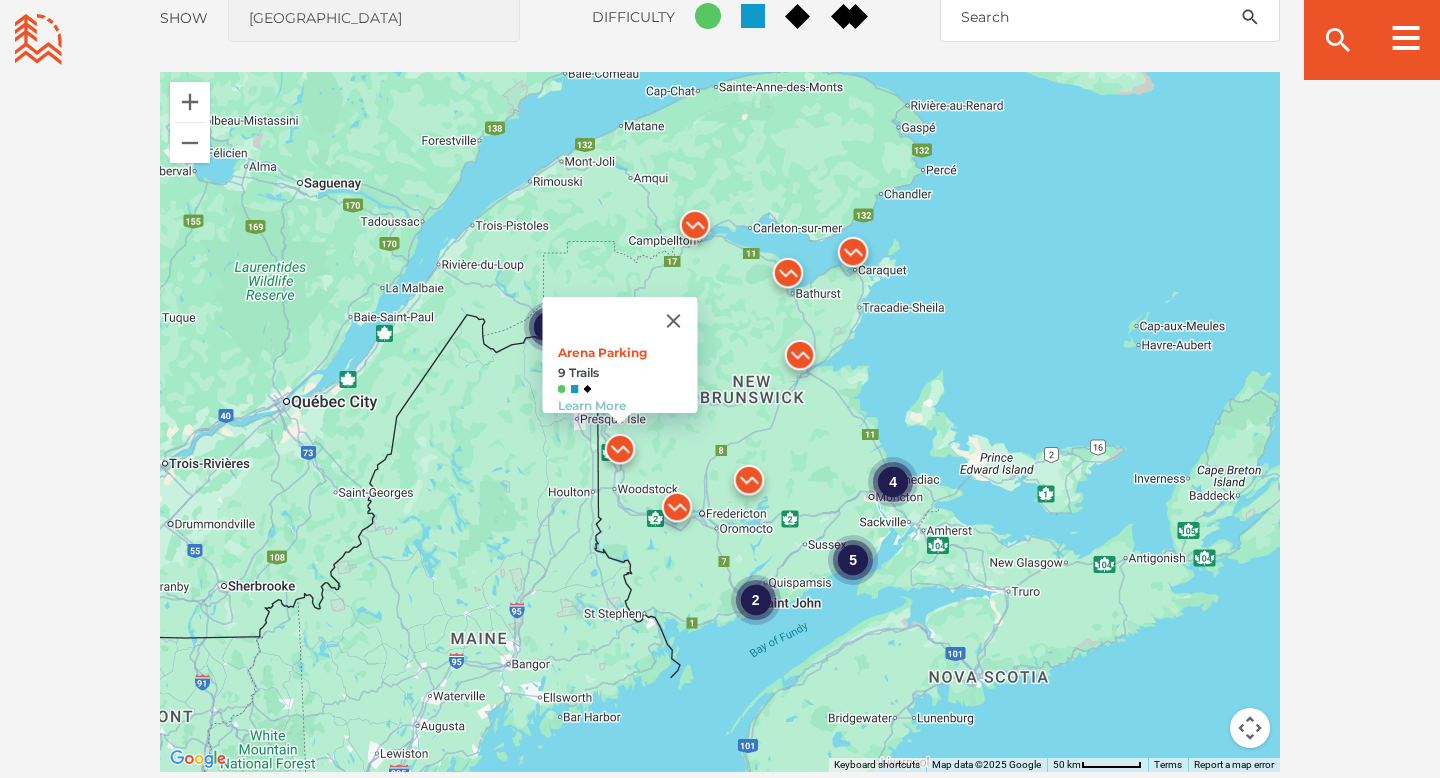 click at bounding box center (620, 454) 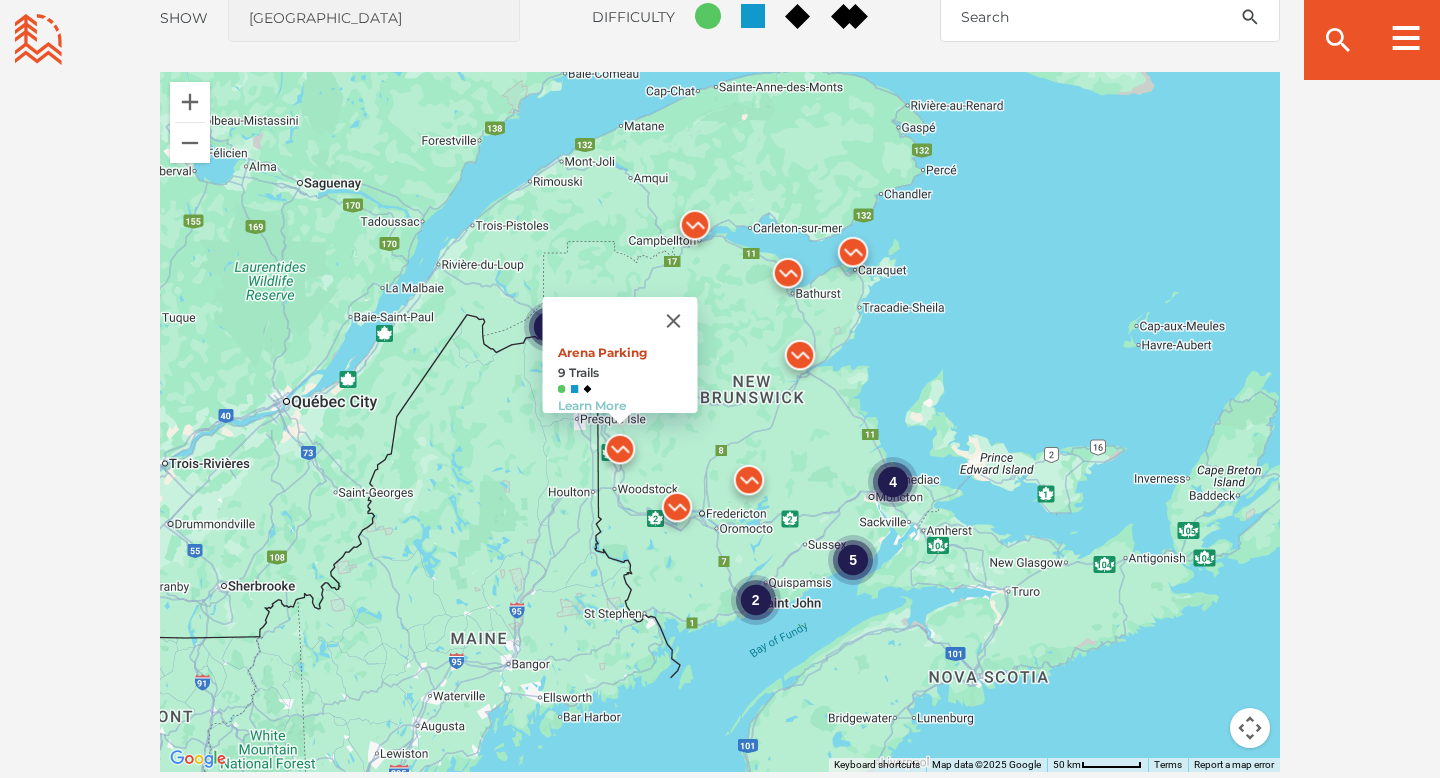 click on "Arena Parking" at bounding box center [602, 352] 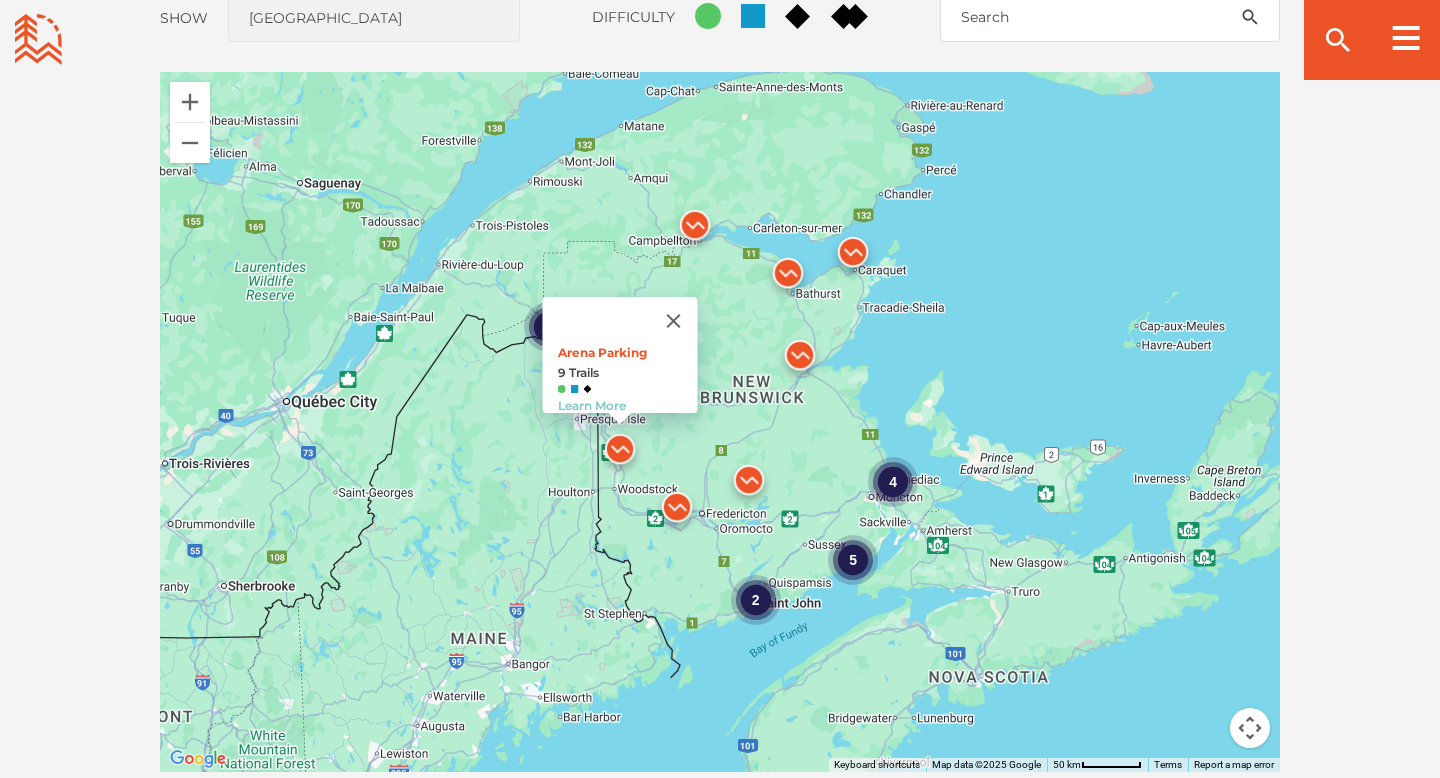 click on "4" at bounding box center [893, 481] 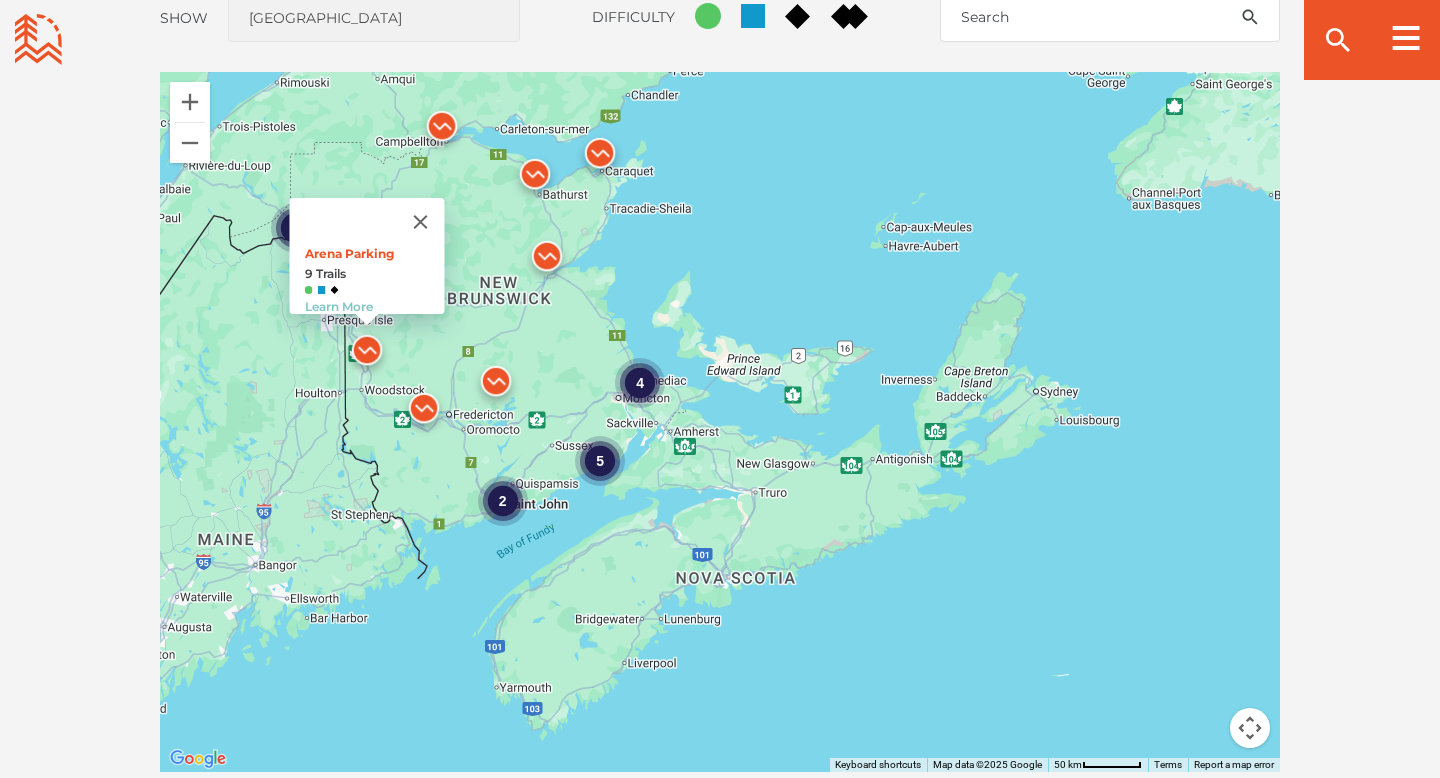 click at bounding box center [424, 413] 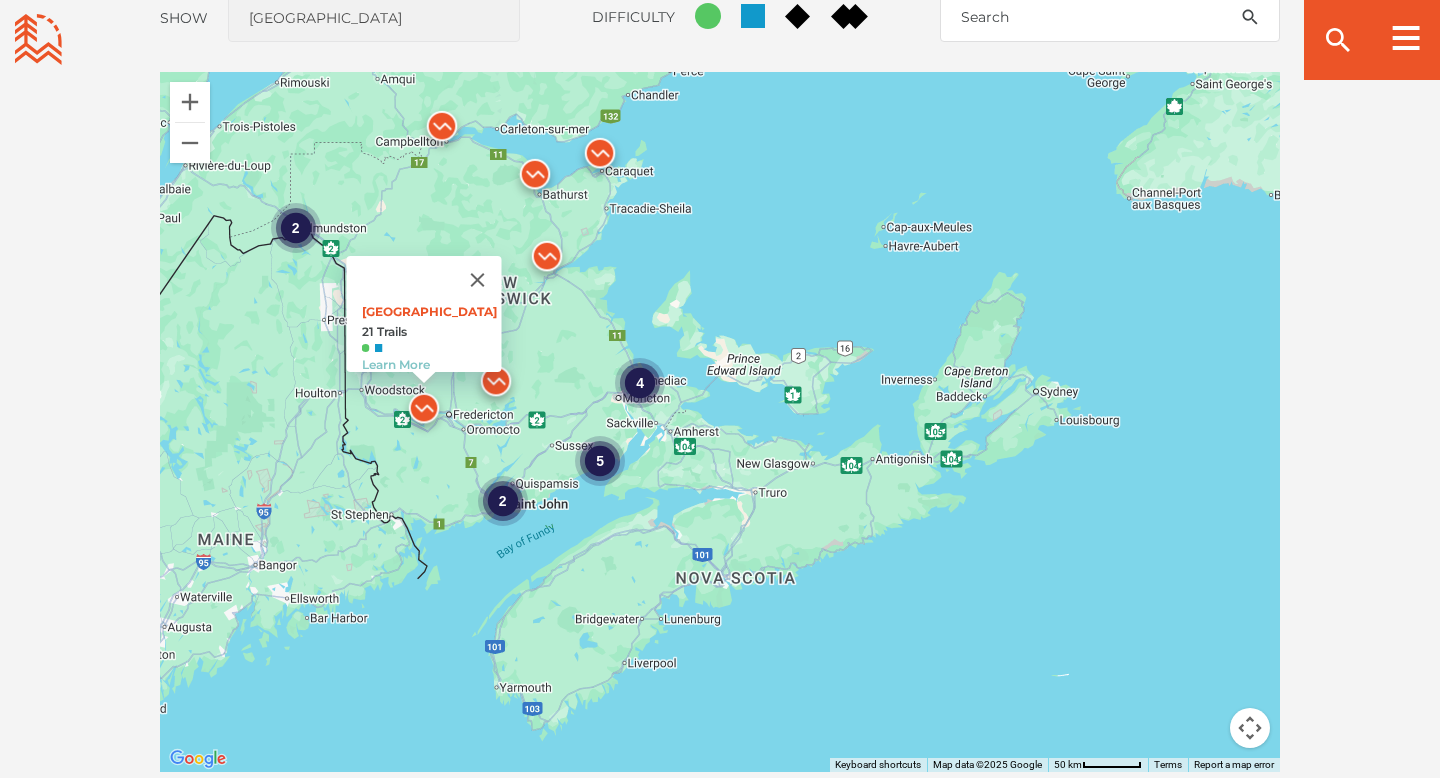 click at bounding box center (496, 386) 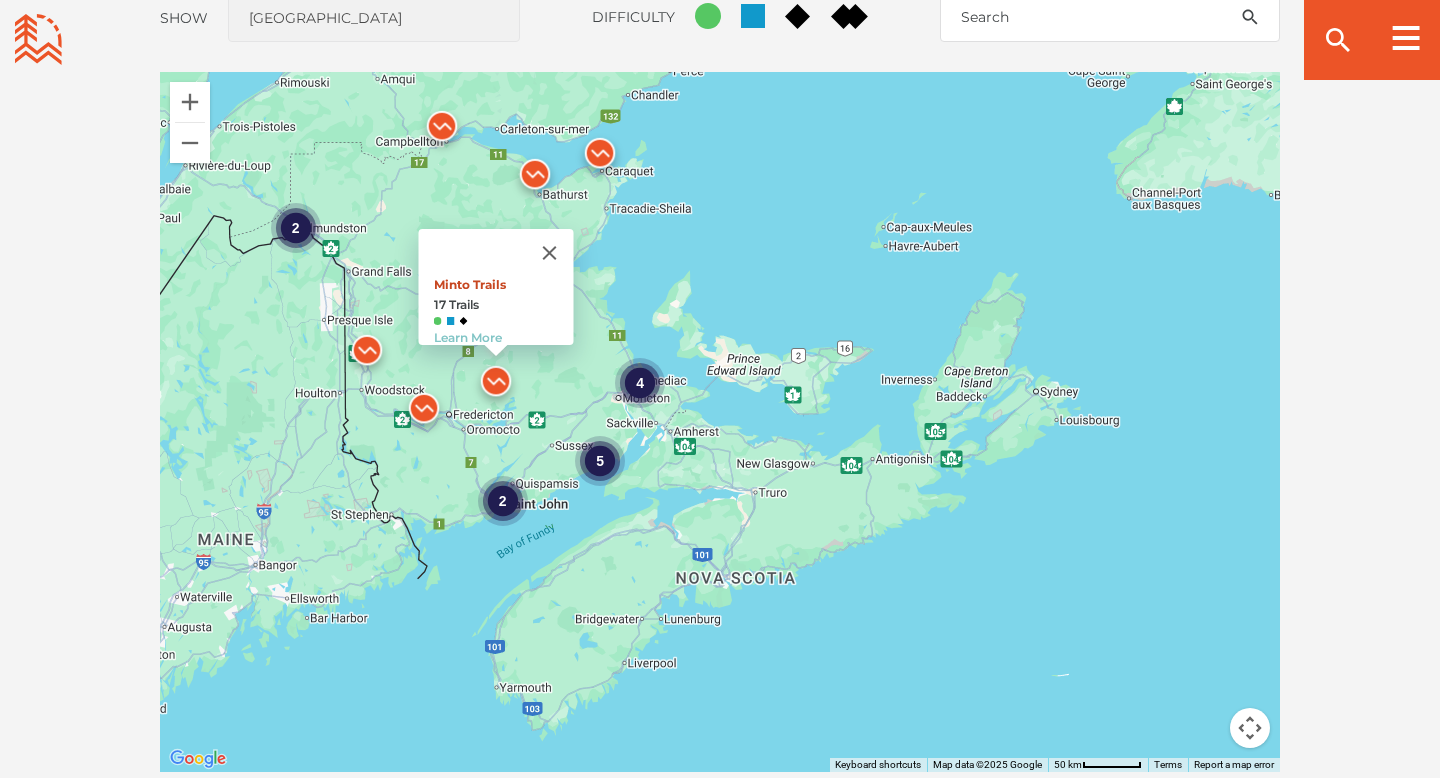 click on "Minto Trails" at bounding box center [470, 284] 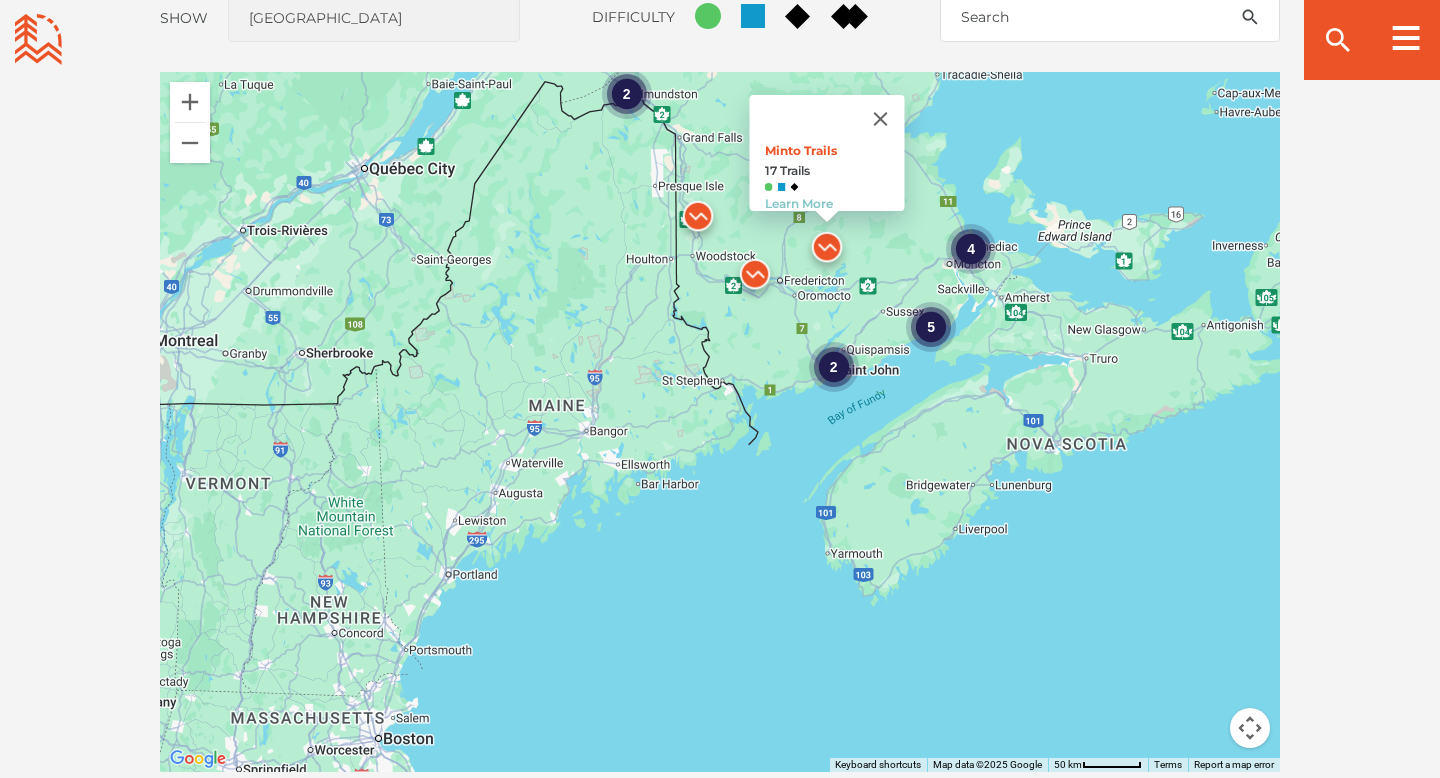drag, startPoint x: 351, startPoint y: 569, endPoint x: 682, endPoint y: 437, distance: 356.34955 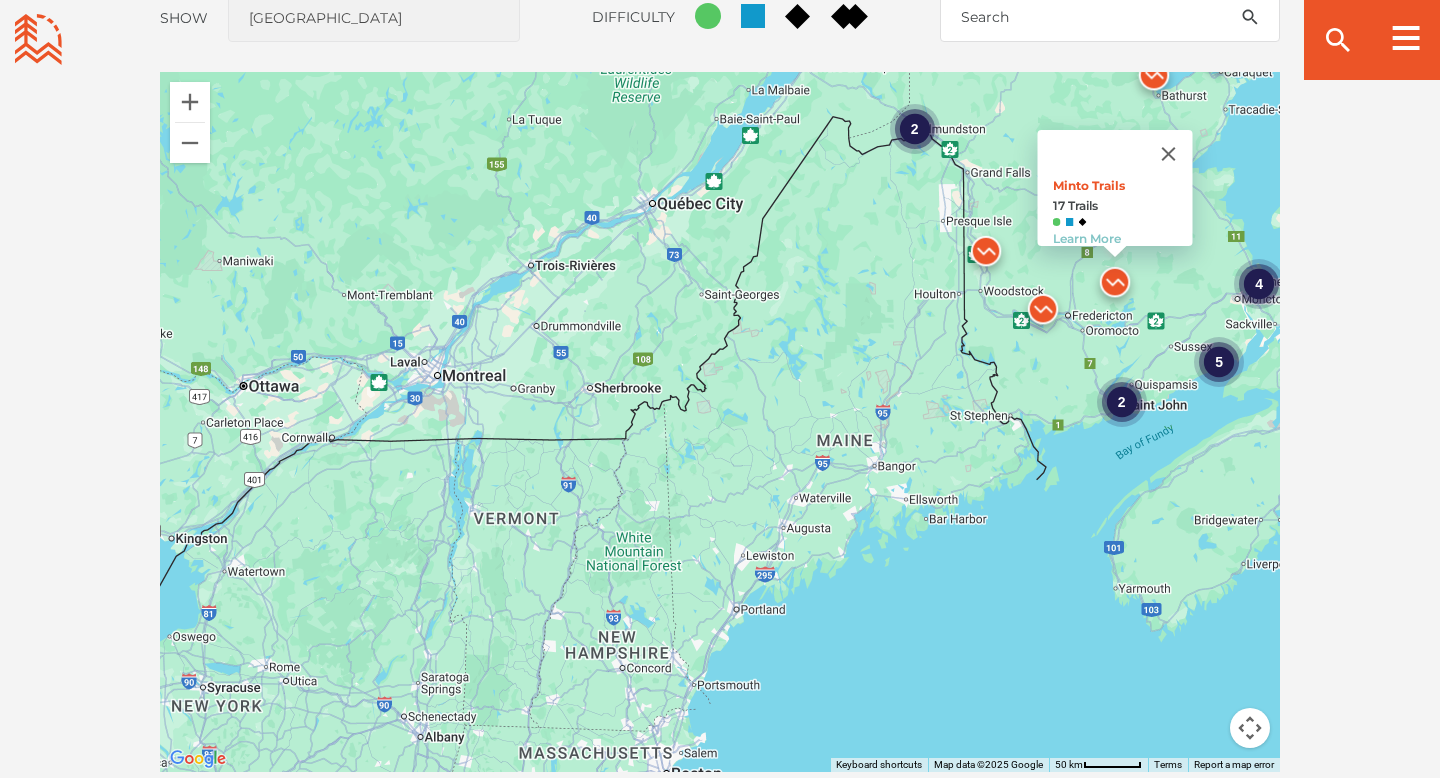 drag, startPoint x: 608, startPoint y: 516, endPoint x: 887, endPoint y: 566, distance: 283.4449 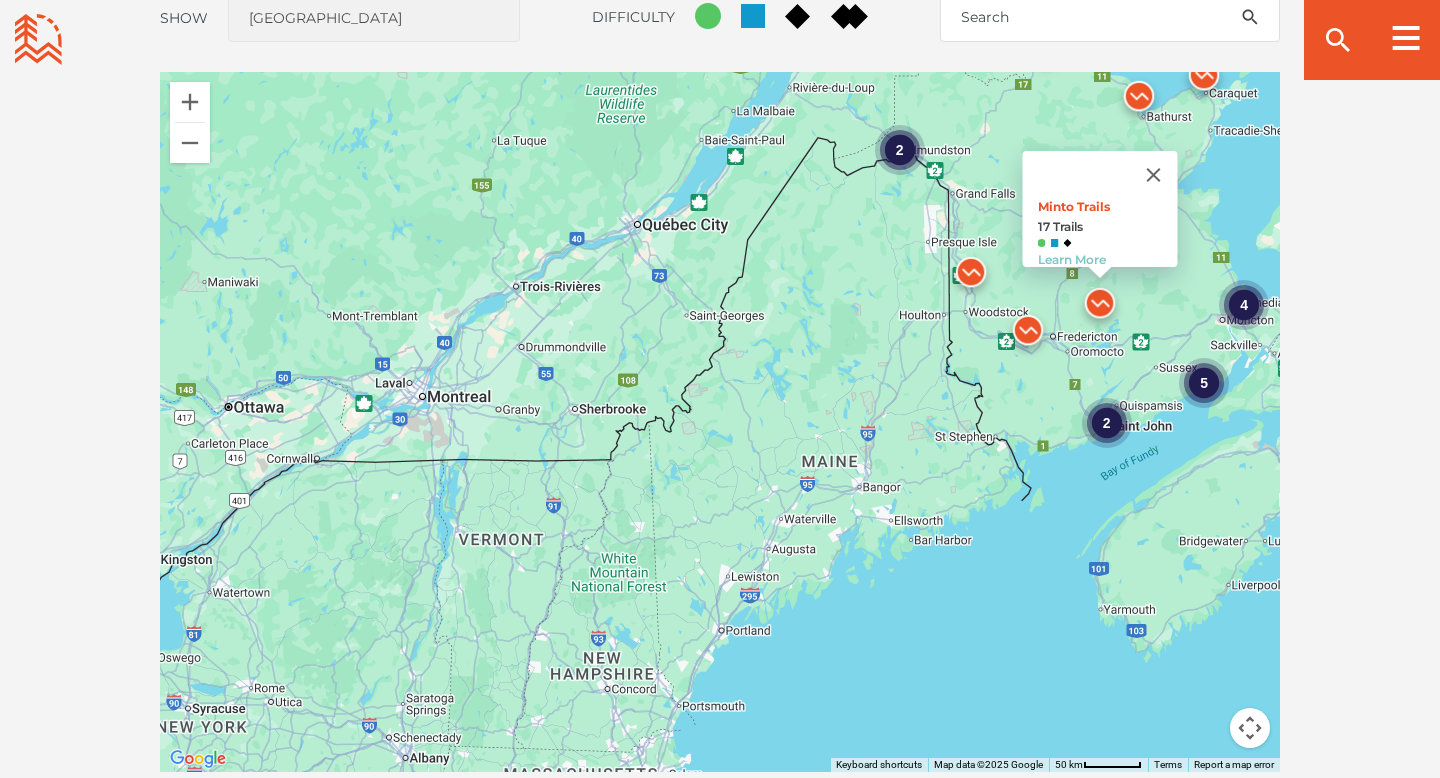 click on "4 2 5 2 Minto Trails 17 Trails Learn More" at bounding box center (720, 422) 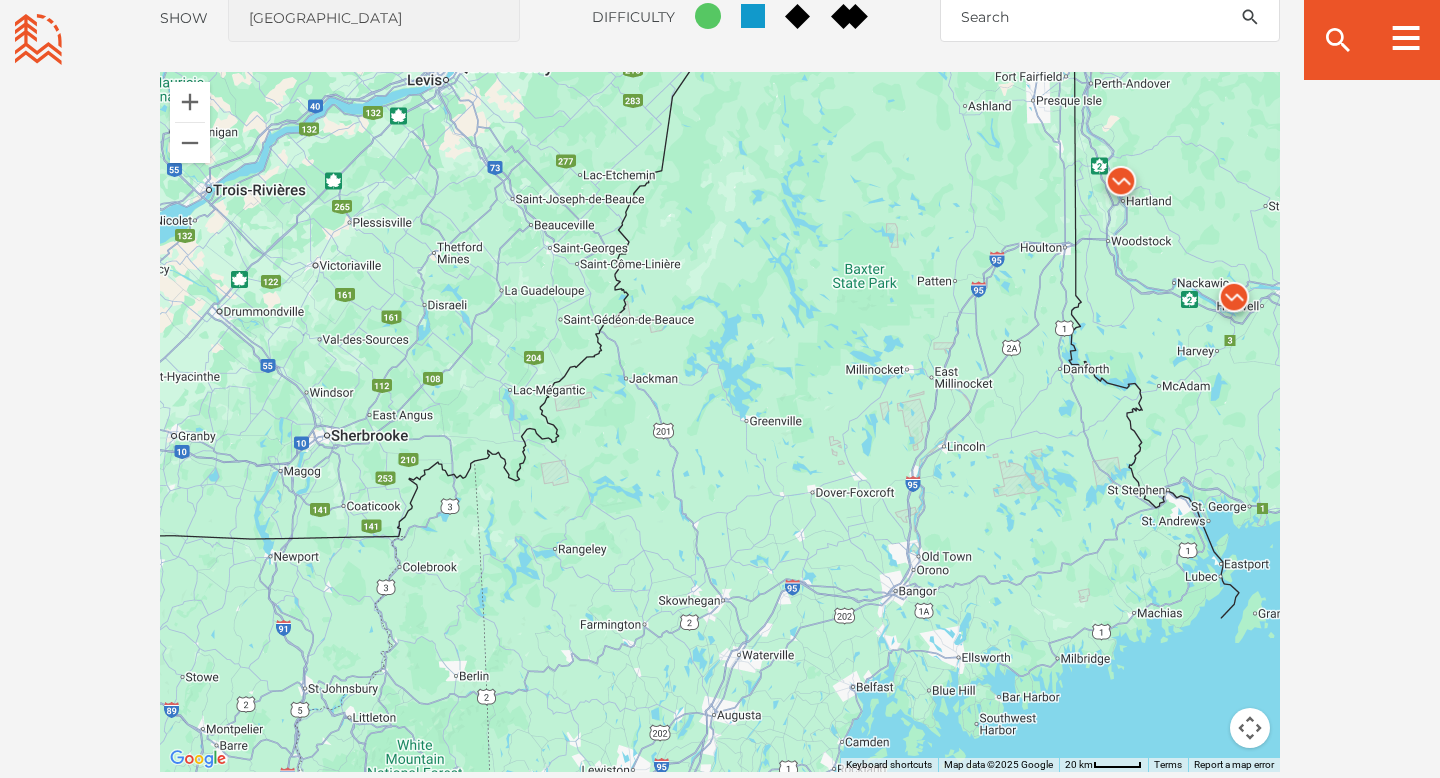 drag, startPoint x: 1064, startPoint y: 427, endPoint x: 1078, endPoint y: 543, distance: 116.841774 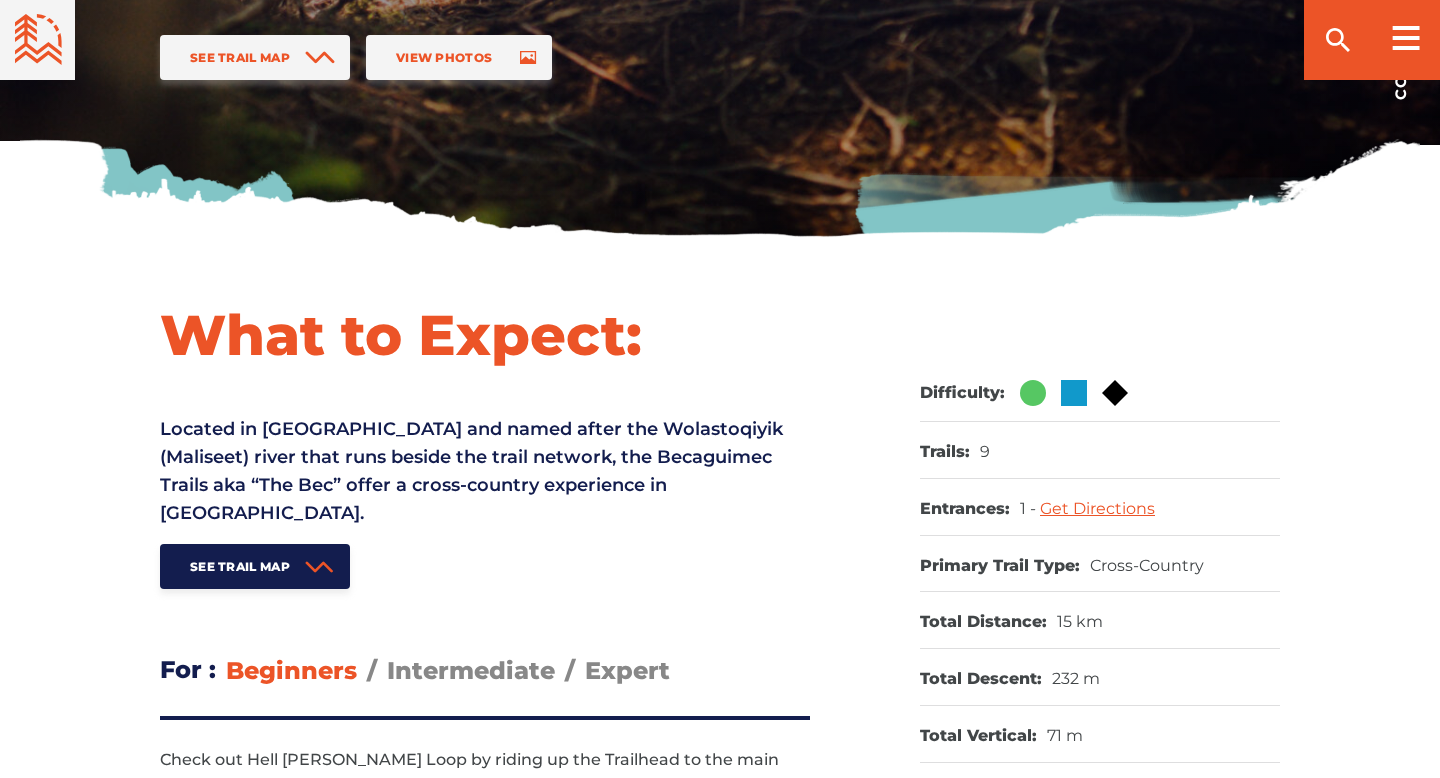 scroll, scrollTop: 600, scrollLeft: 0, axis: vertical 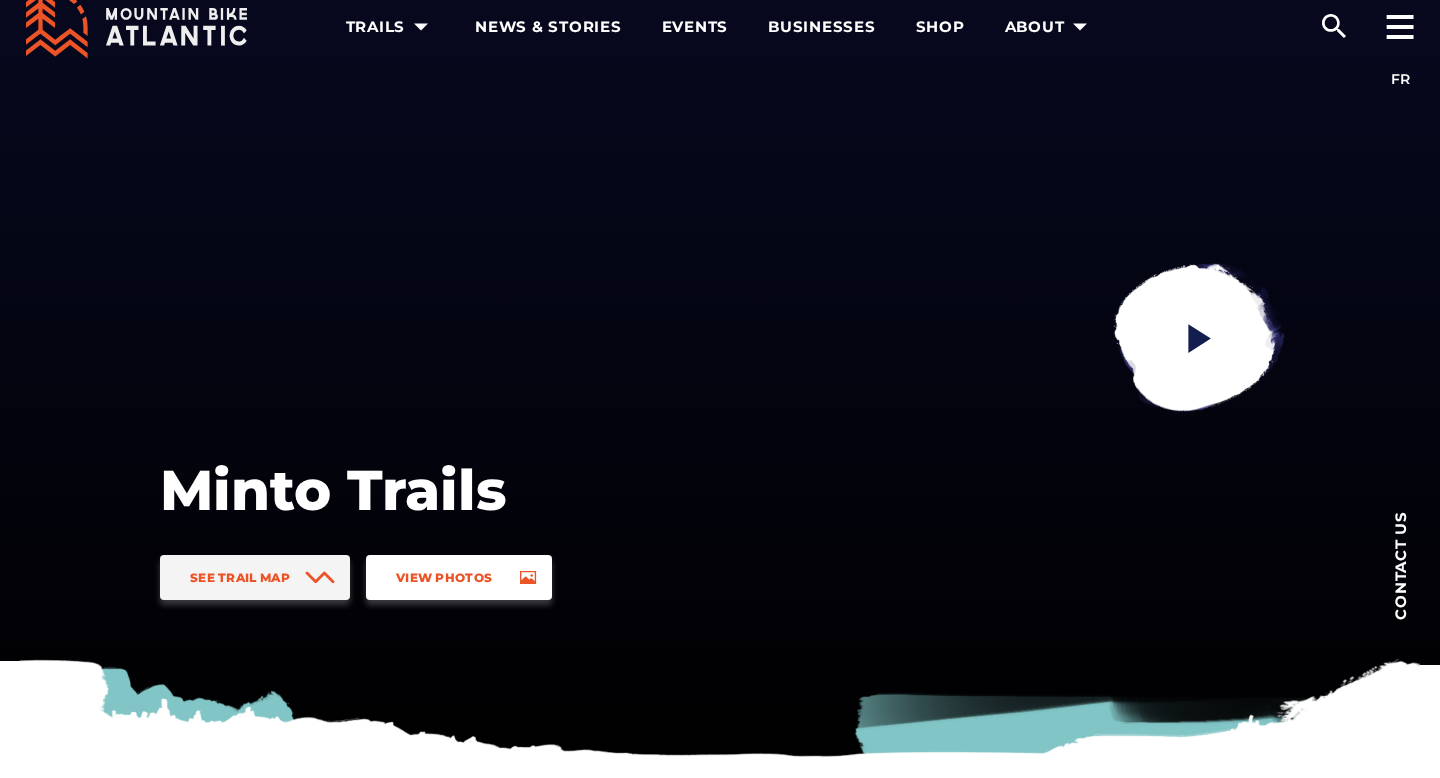 click on "View Photos" at bounding box center (444, 577) 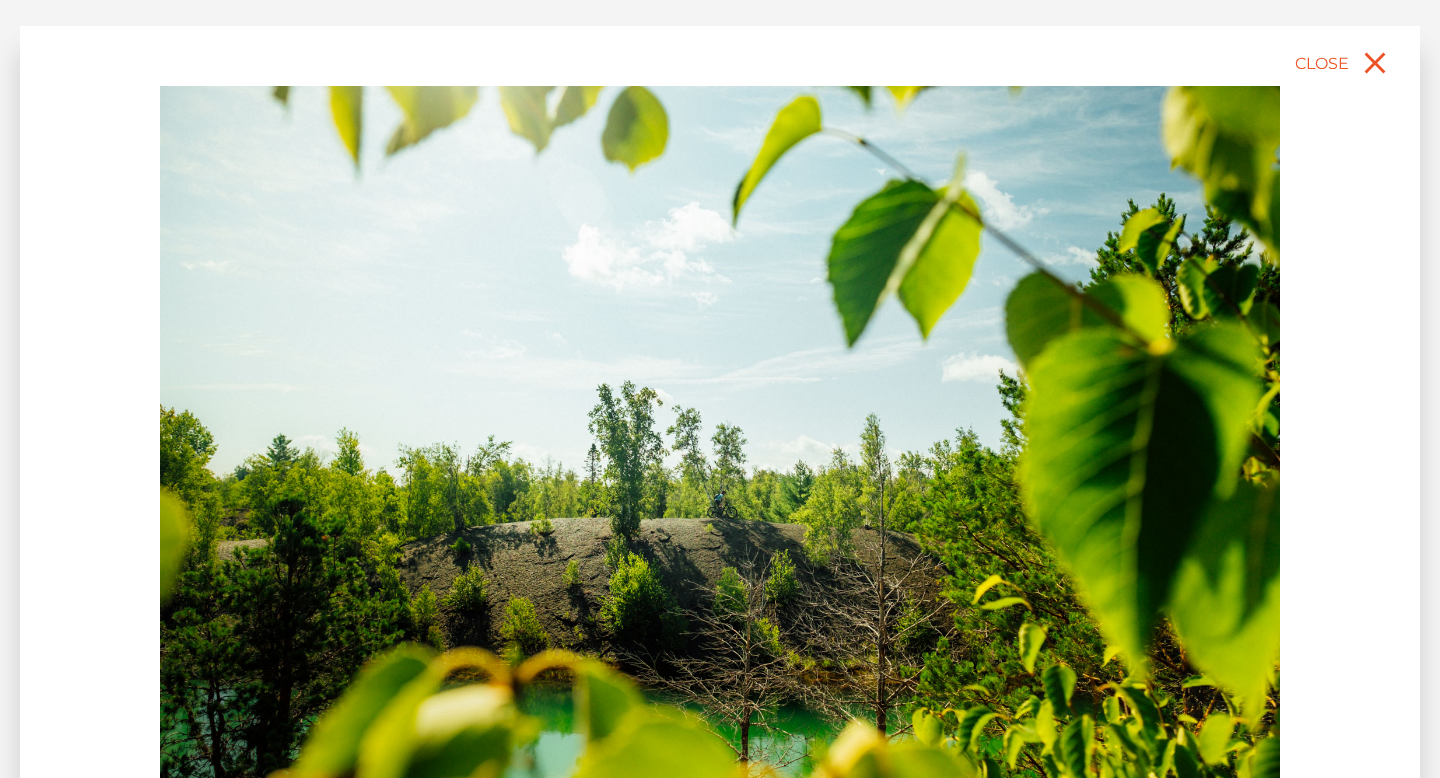 click at bounding box center [720, 436] 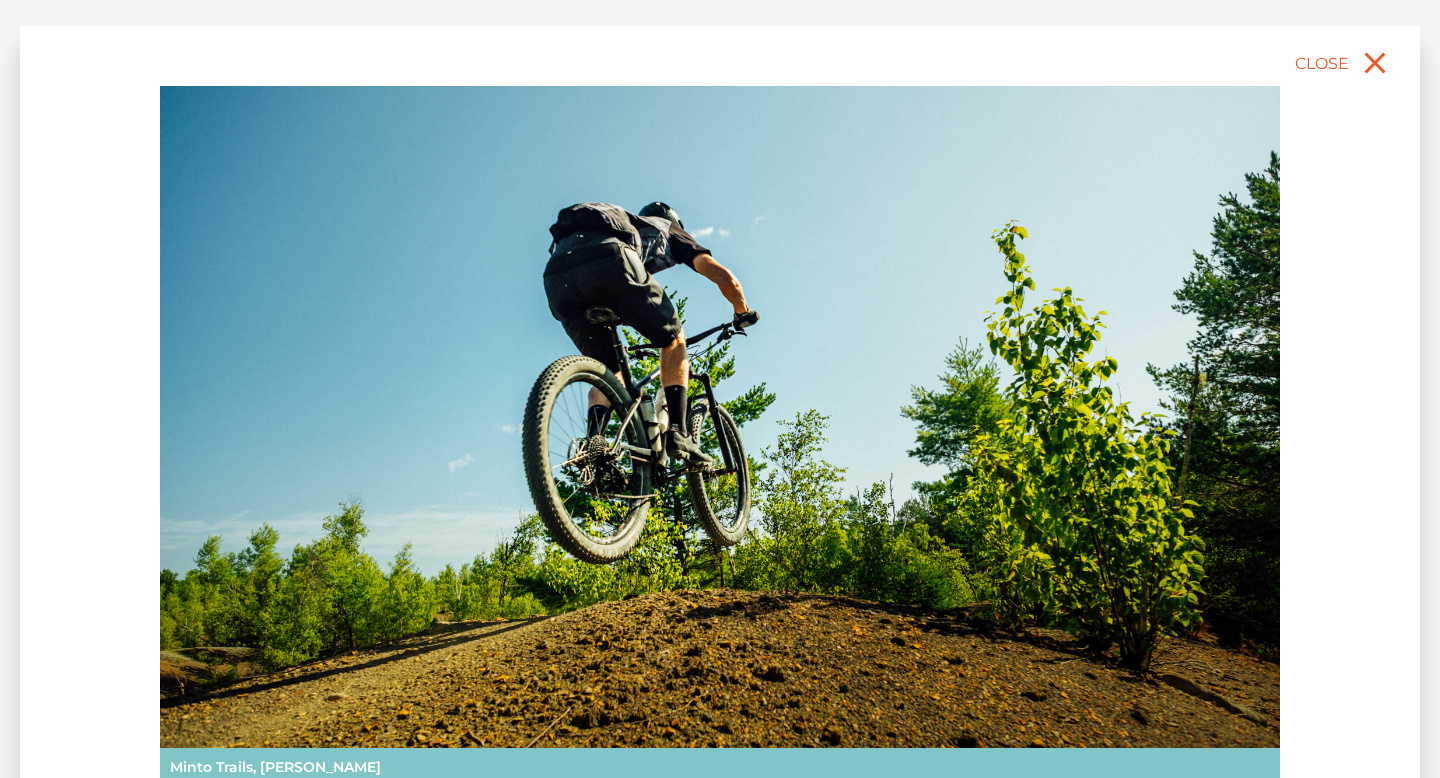 click at bounding box center [720, 436] 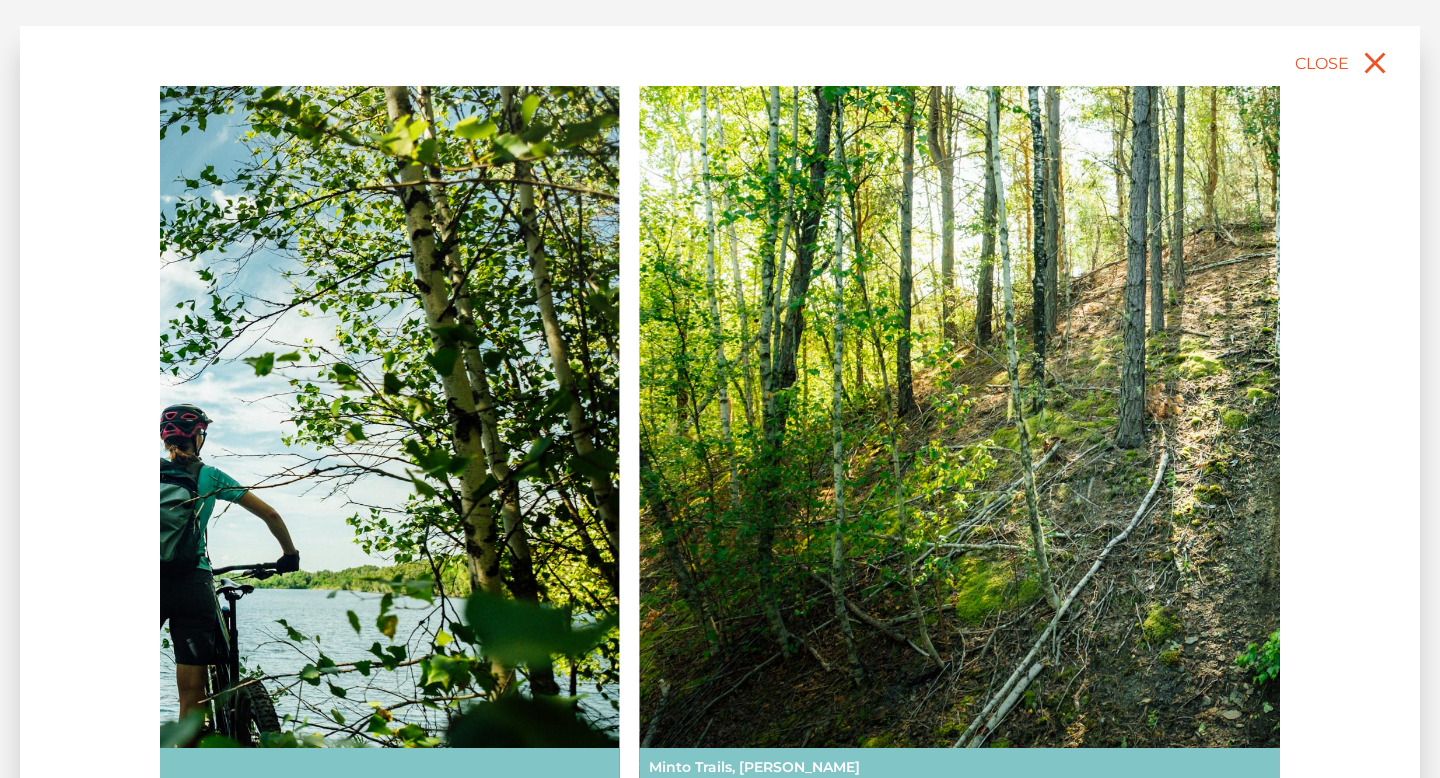 drag, startPoint x: 1134, startPoint y: 545, endPoint x: 288, endPoint y: 541, distance: 846.00946 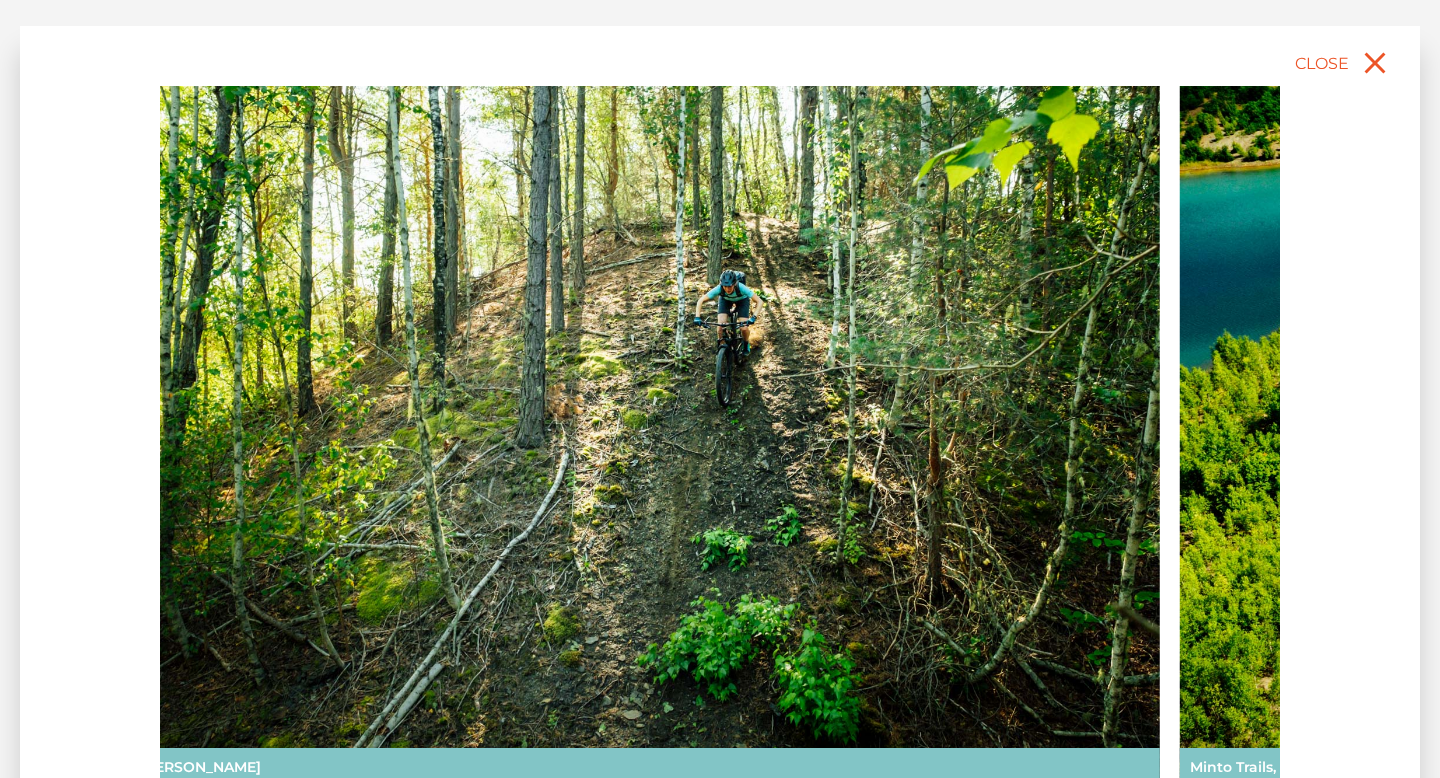 drag, startPoint x: 1035, startPoint y: 504, endPoint x: 340, endPoint y: 508, distance: 695.01154 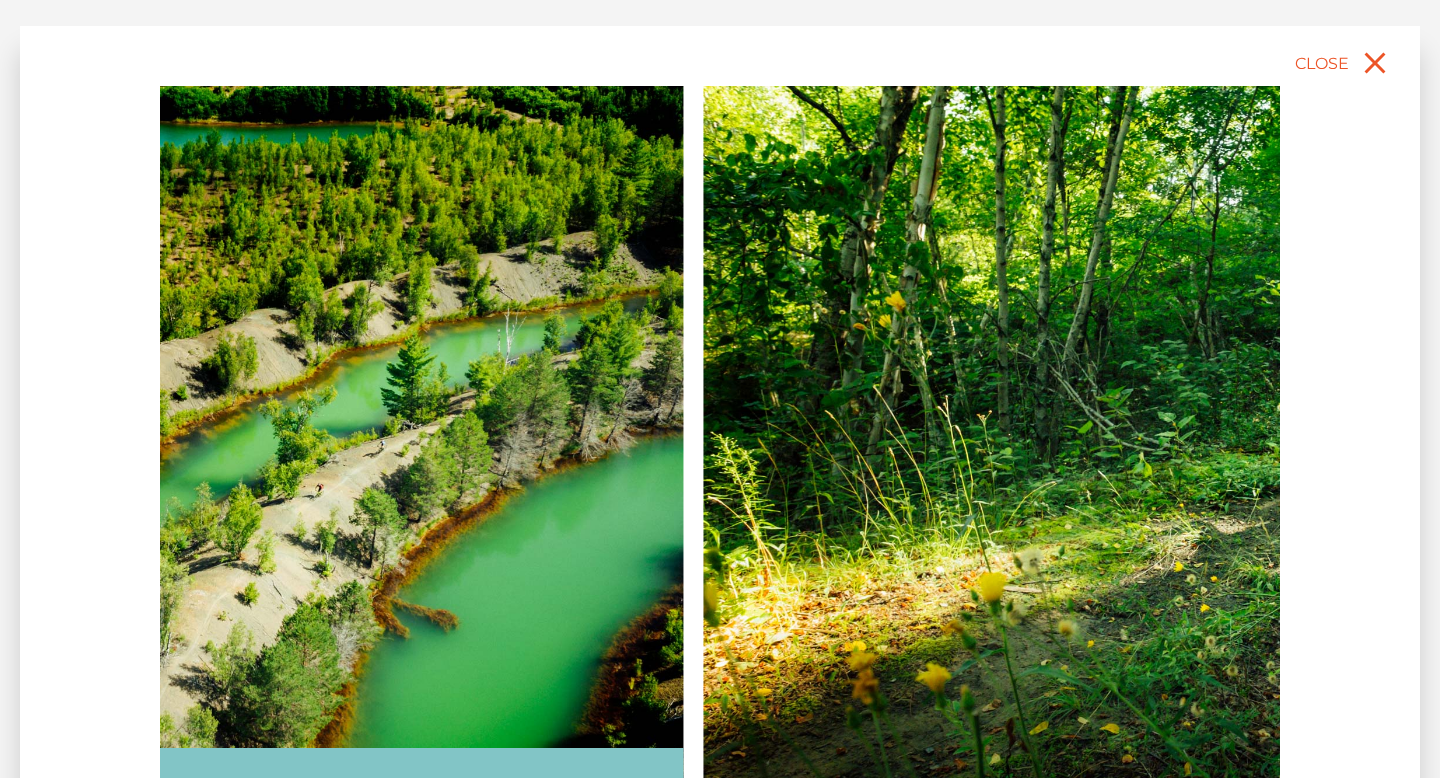 drag, startPoint x: 954, startPoint y: 519, endPoint x: 143, endPoint y: 528, distance: 811.0499 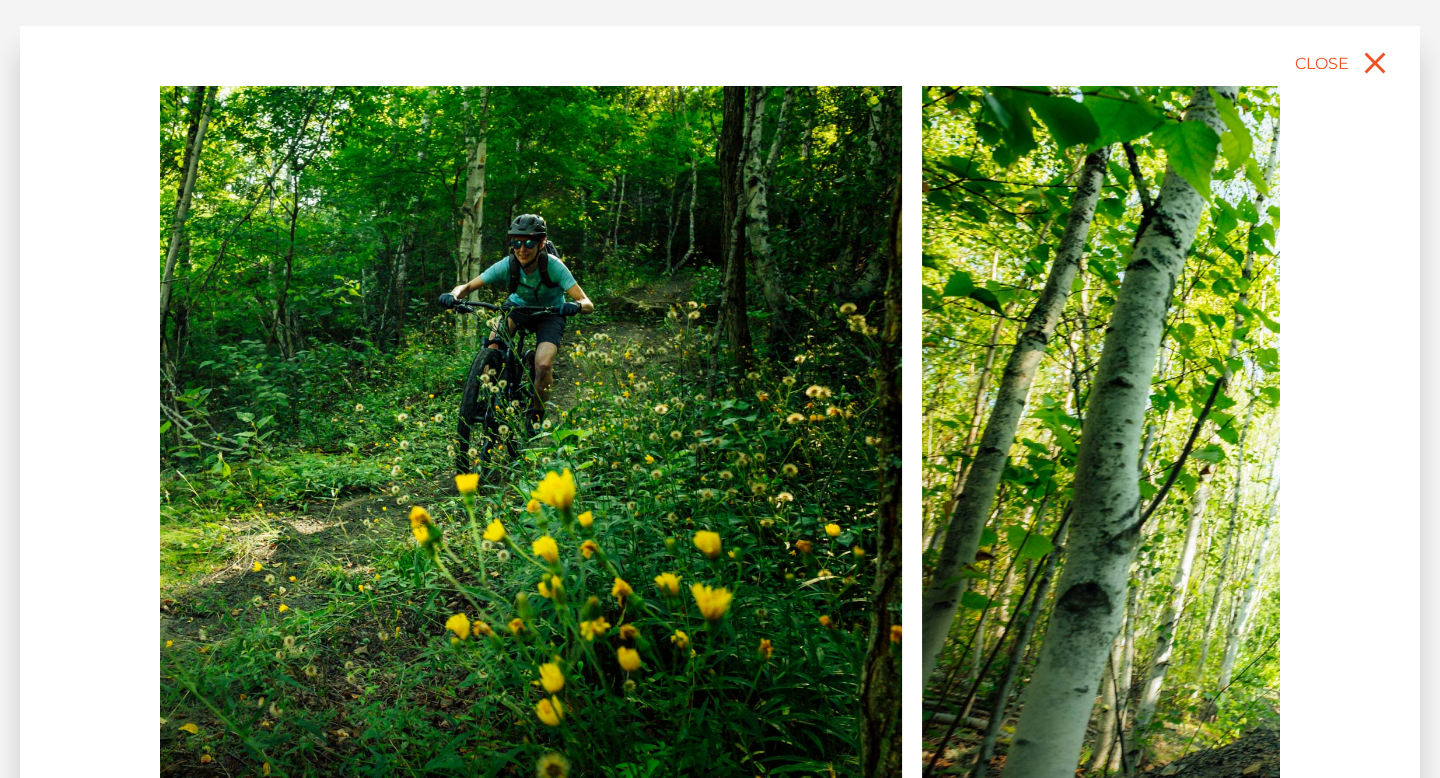 drag, startPoint x: 852, startPoint y: 478, endPoint x: 274, endPoint y: 508, distance: 578.778 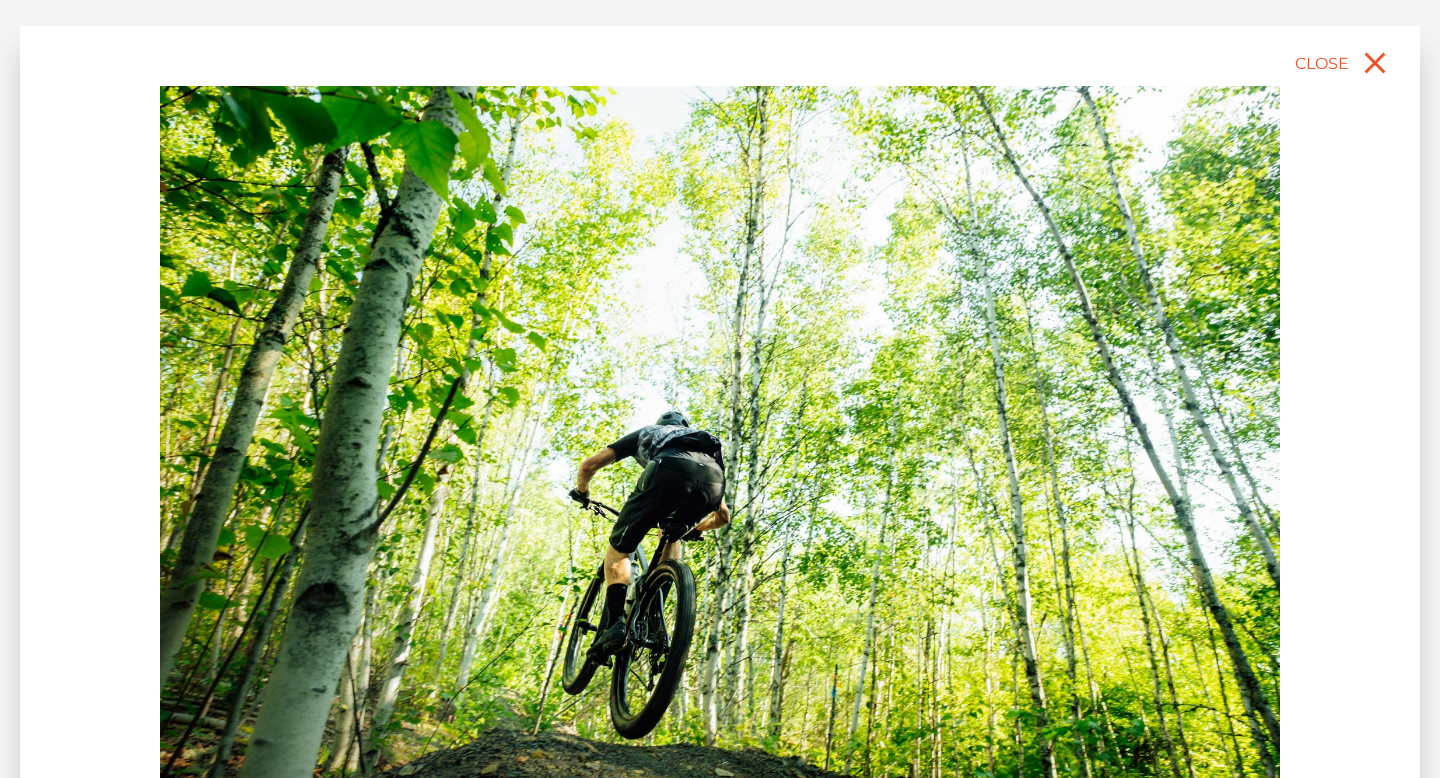 drag, startPoint x: 1139, startPoint y: 476, endPoint x: 628, endPoint y: 522, distance: 513.0663 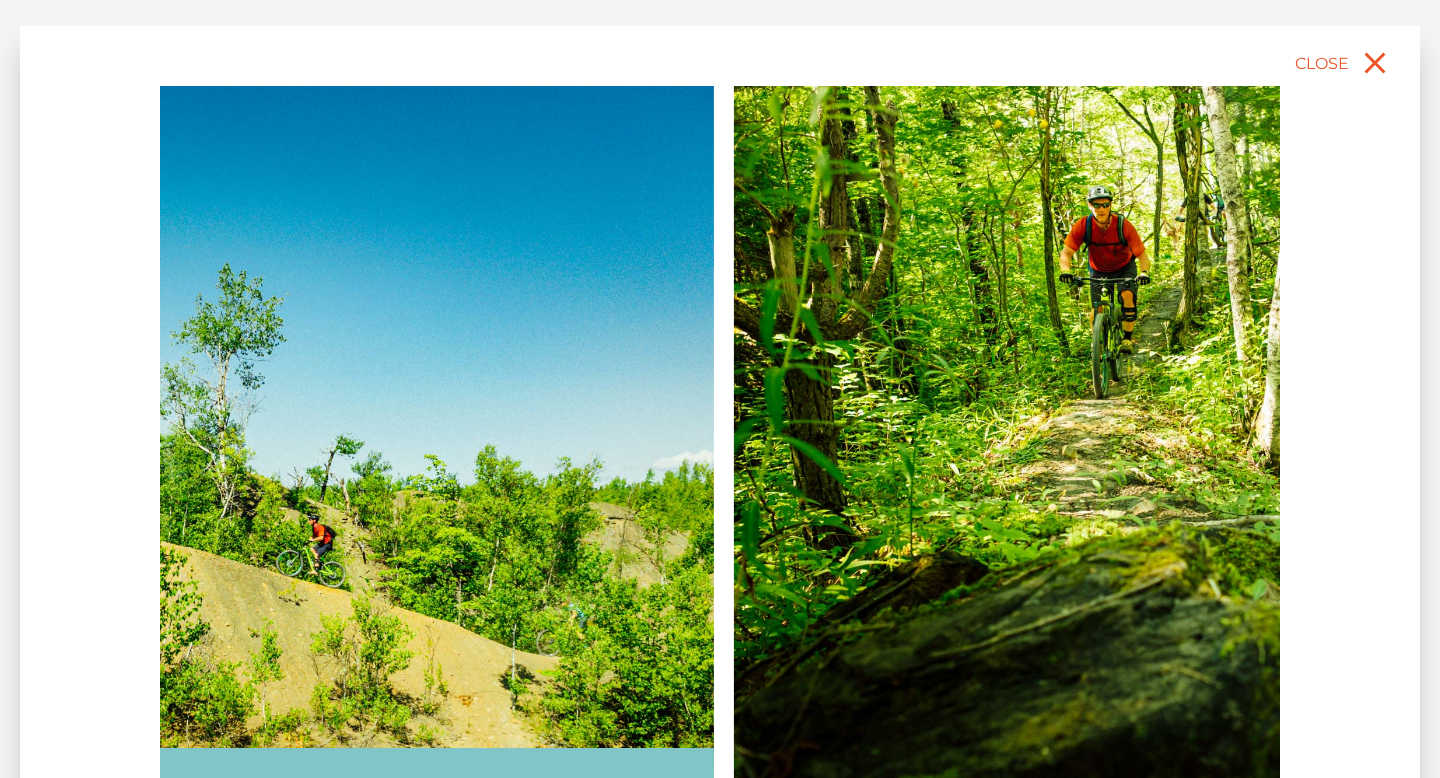 drag, startPoint x: 1037, startPoint y: 542, endPoint x: 312, endPoint y: 545, distance: 725.0062 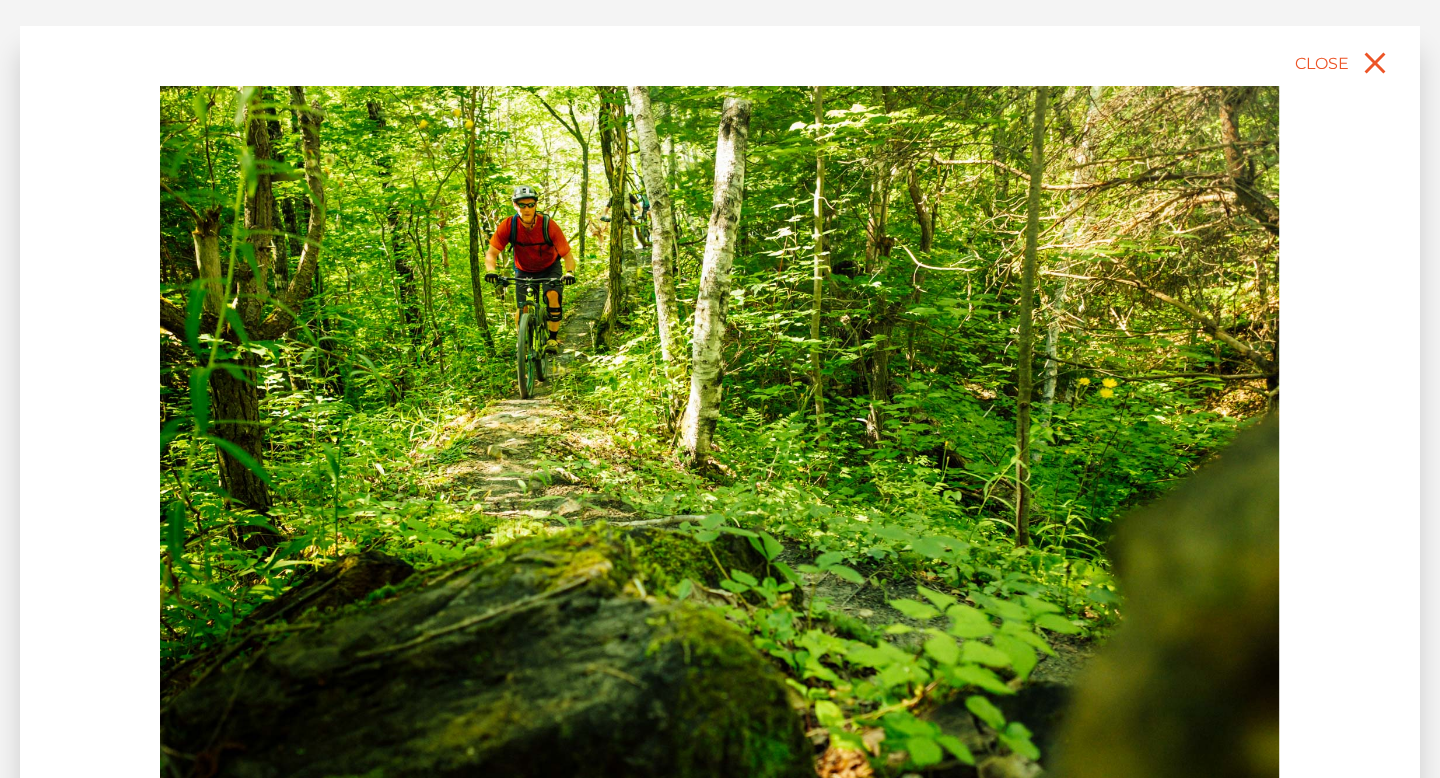 drag, startPoint x: 935, startPoint y: 494, endPoint x: 236, endPoint y: 546, distance: 700.9315 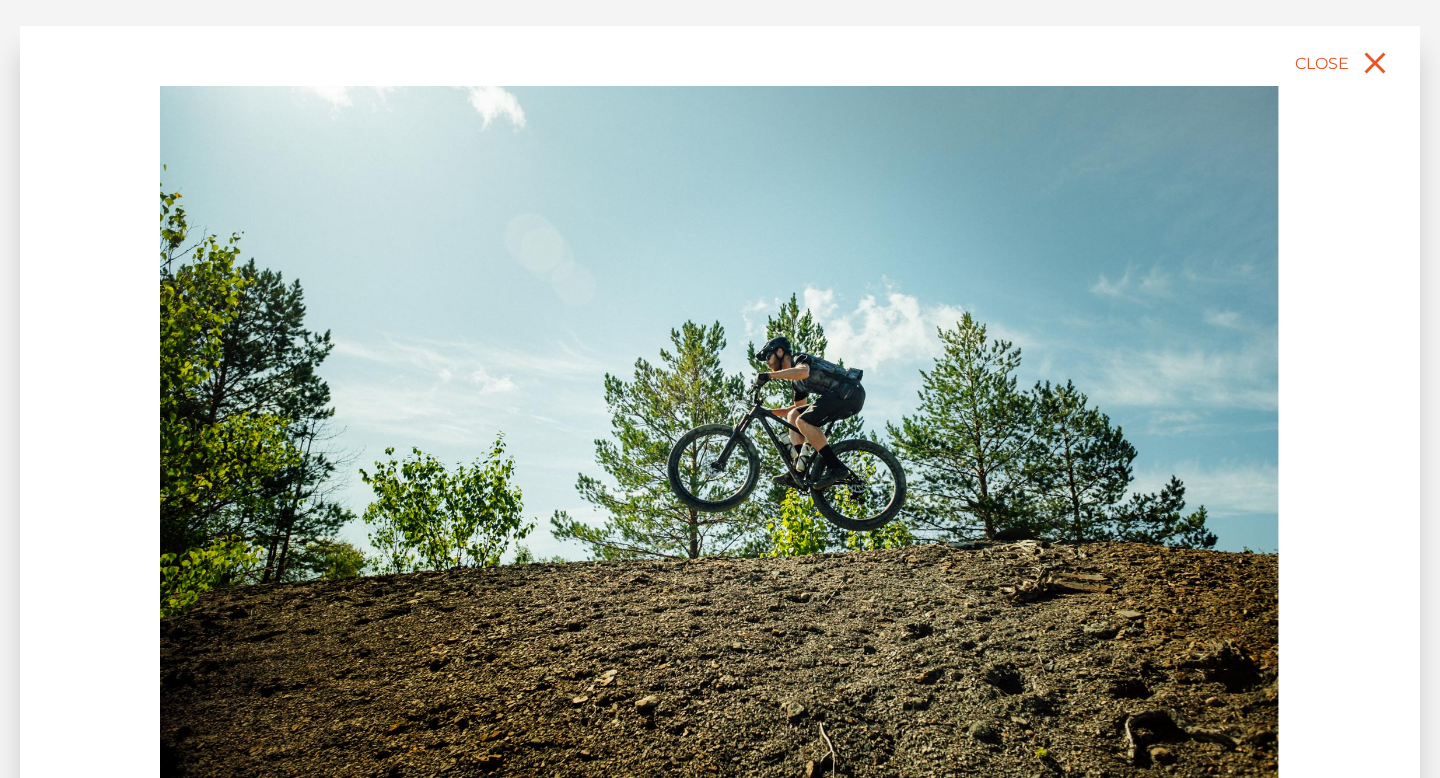 drag, startPoint x: 938, startPoint y: 440, endPoint x: 293, endPoint y: 469, distance: 645.6516 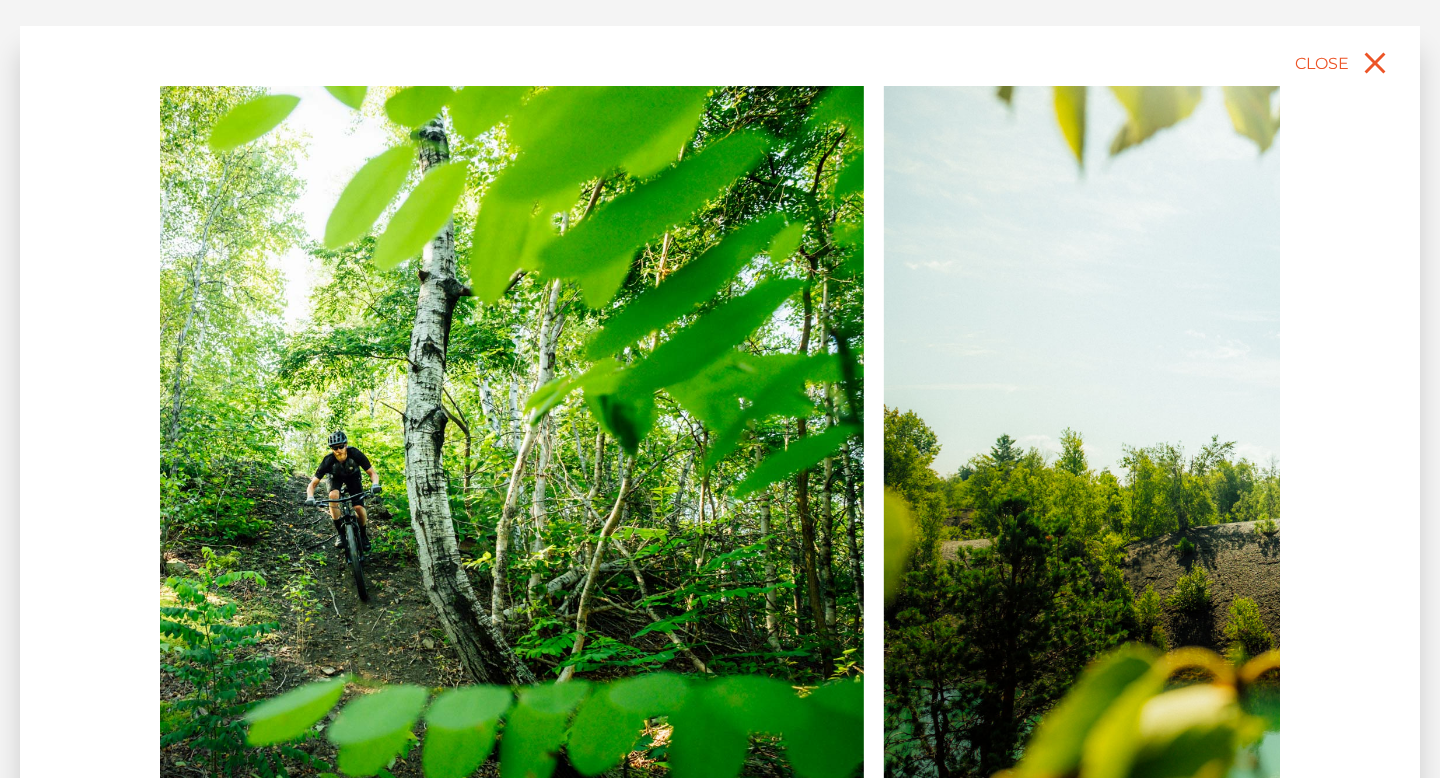 drag, startPoint x: 827, startPoint y: 472, endPoint x: 123, endPoint y: 499, distance: 704.5176 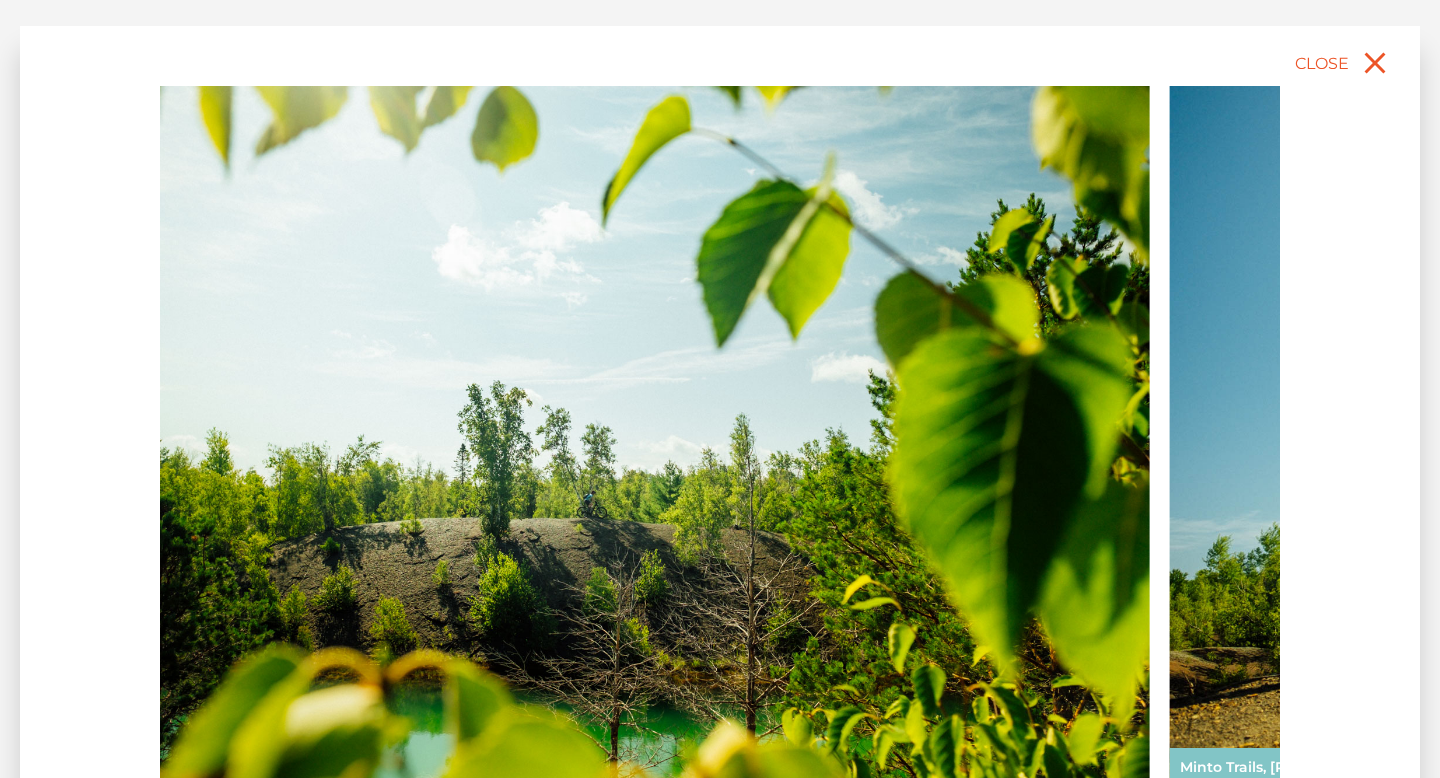 drag, startPoint x: 772, startPoint y: 545, endPoint x: 100, endPoint y: 545, distance: 672 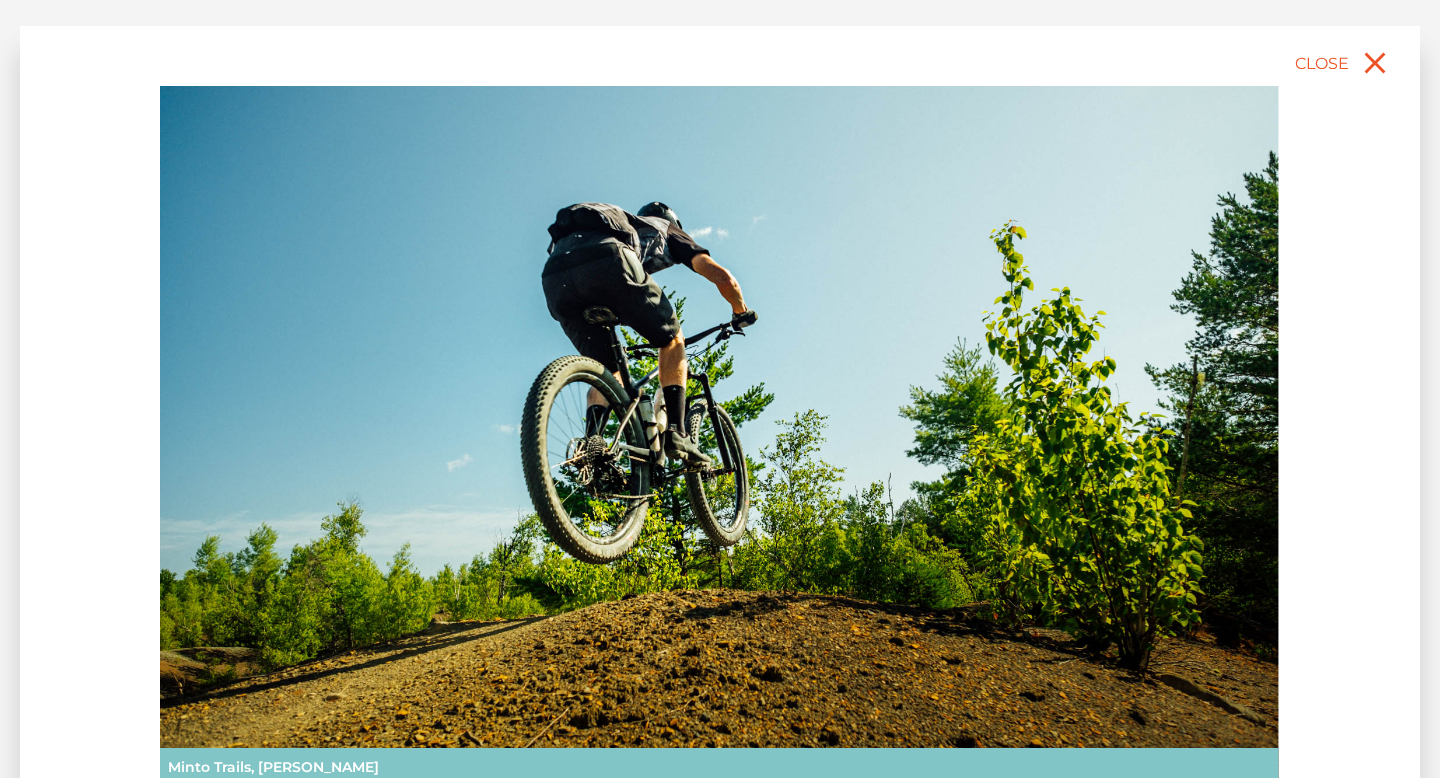 drag, startPoint x: 851, startPoint y: 559, endPoint x: 614, endPoint y: 560, distance: 237.0021 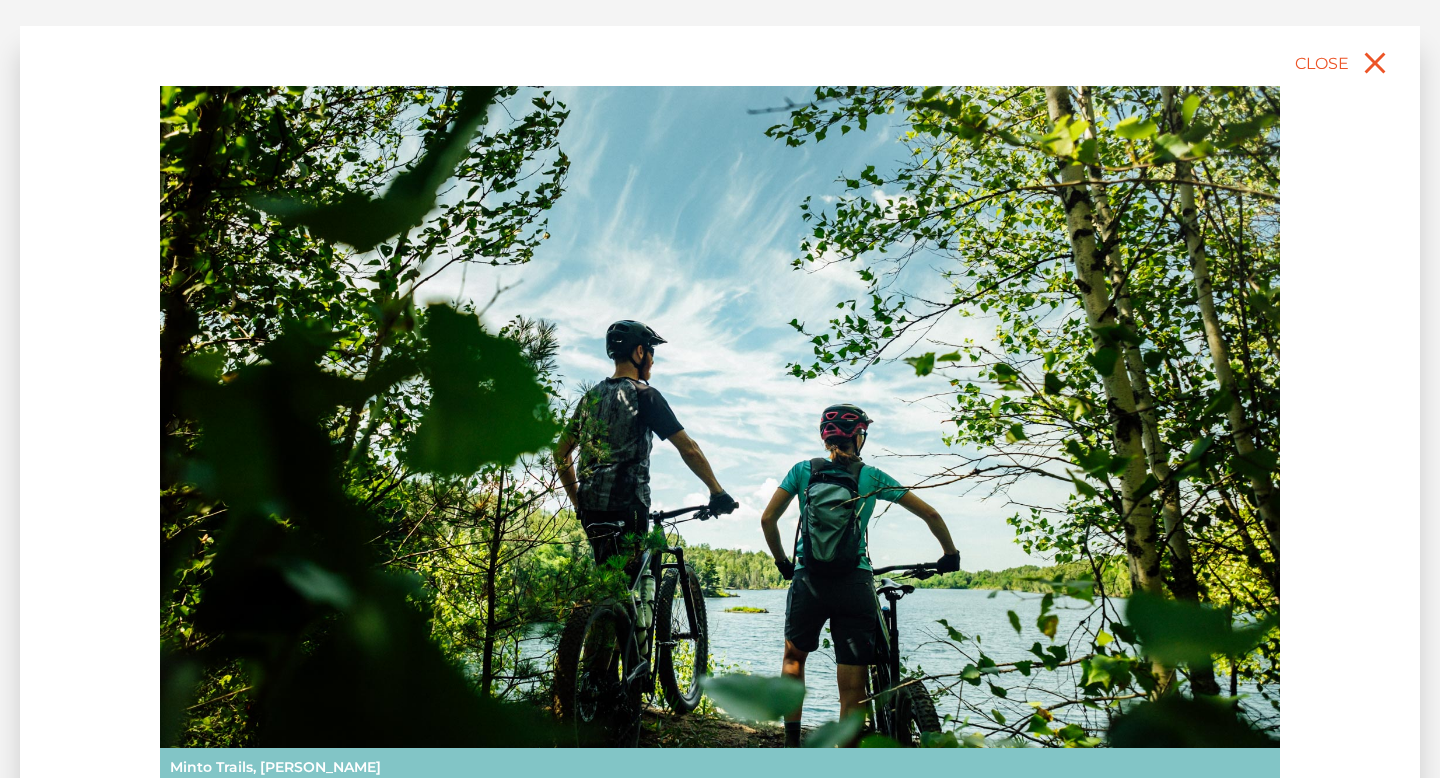 drag, startPoint x: 1177, startPoint y: 532, endPoint x: 364, endPoint y: 523, distance: 813.0498 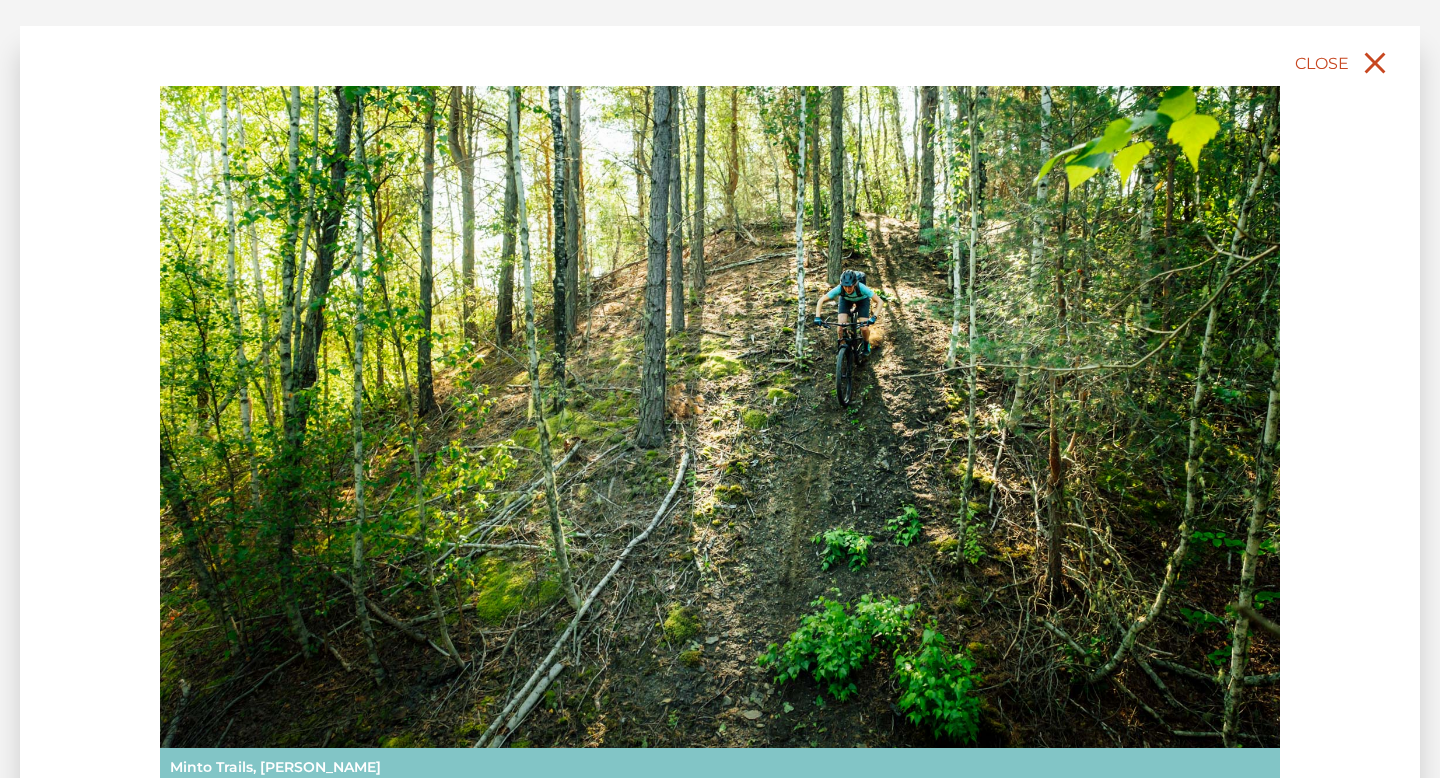 click 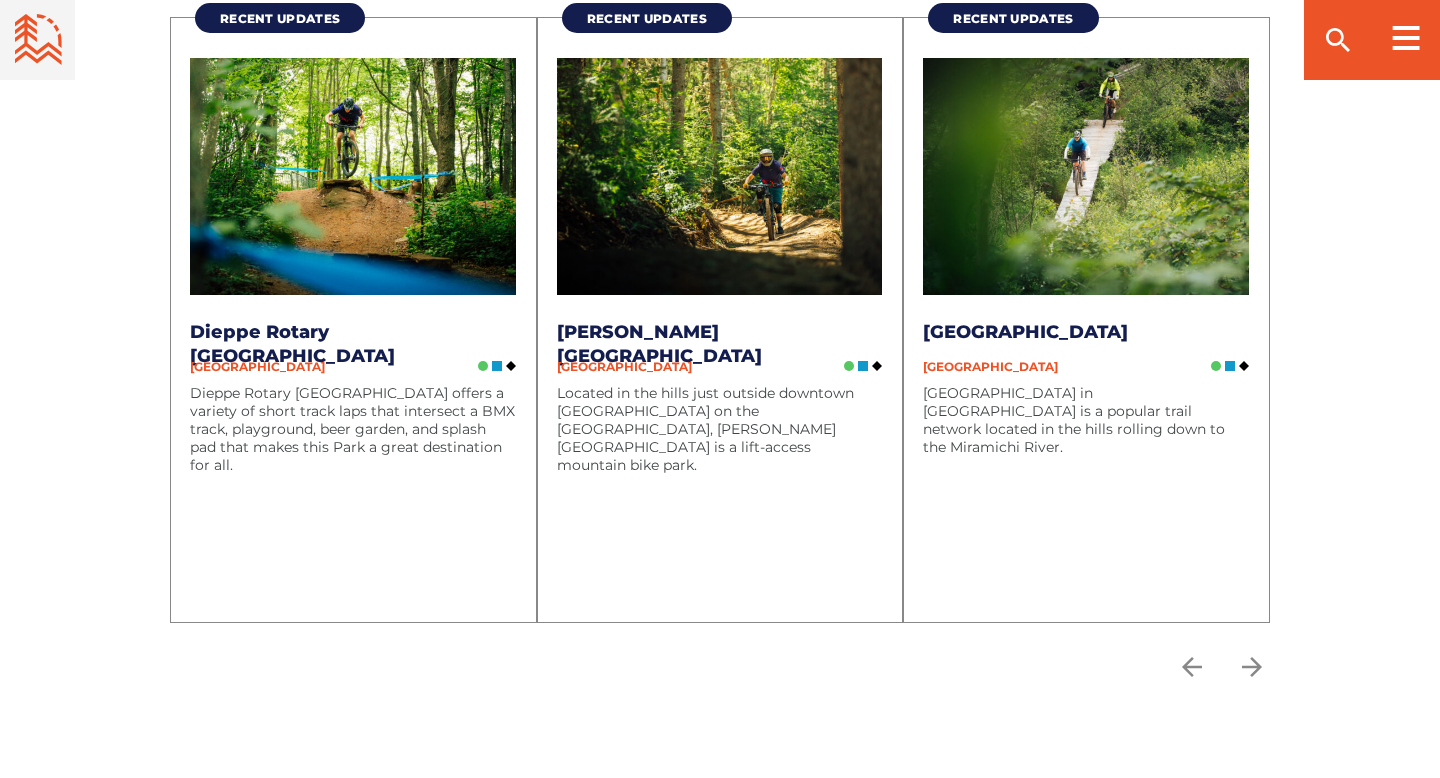 scroll, scrollTop: 5978, scrollLeft: 0, axis: vertical 